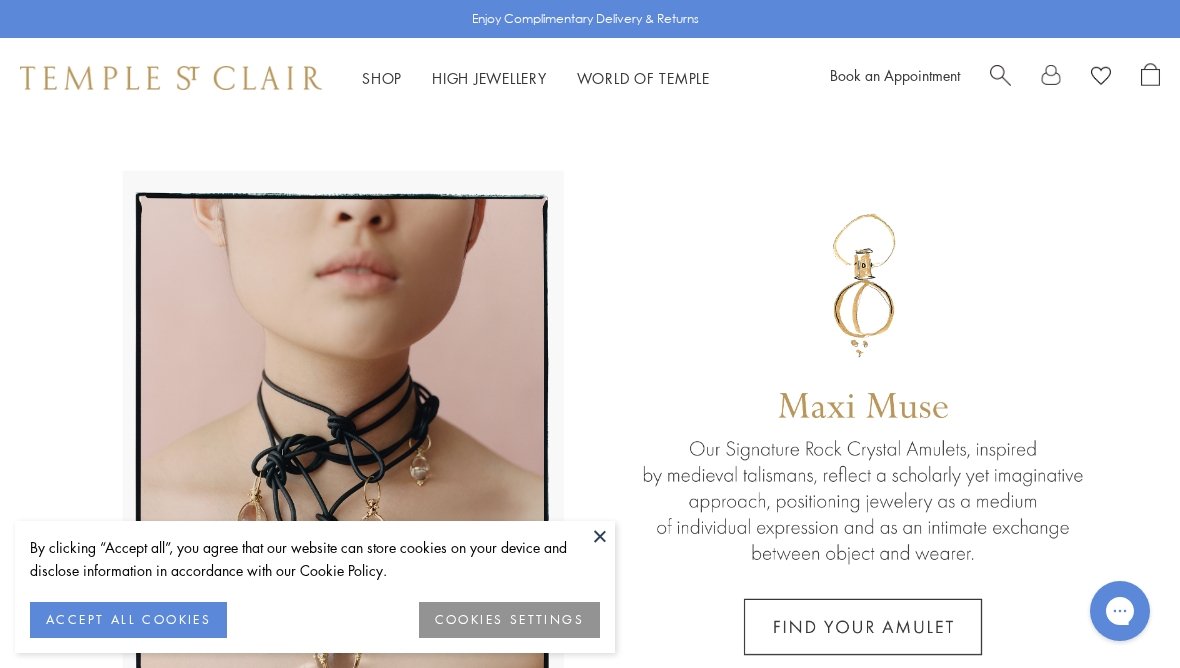 scroll, scrollTop: 0, scrollLeft: 0, axis: both 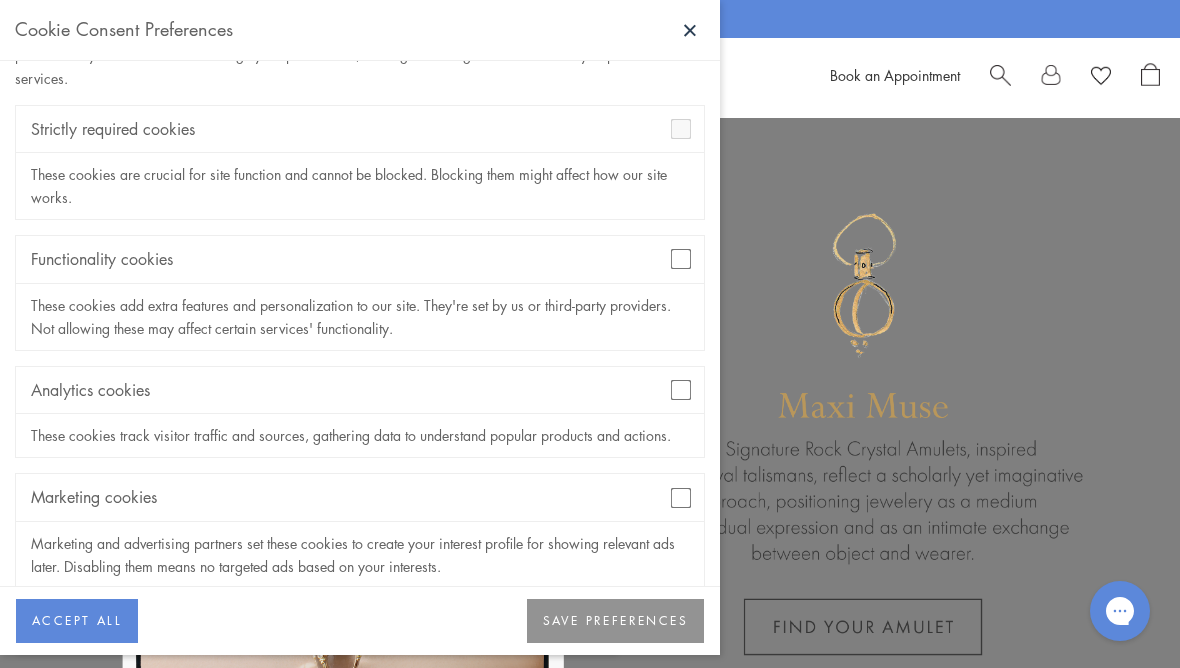 click on "SAVE PREFERENCES" at bounding box center [615, 621] 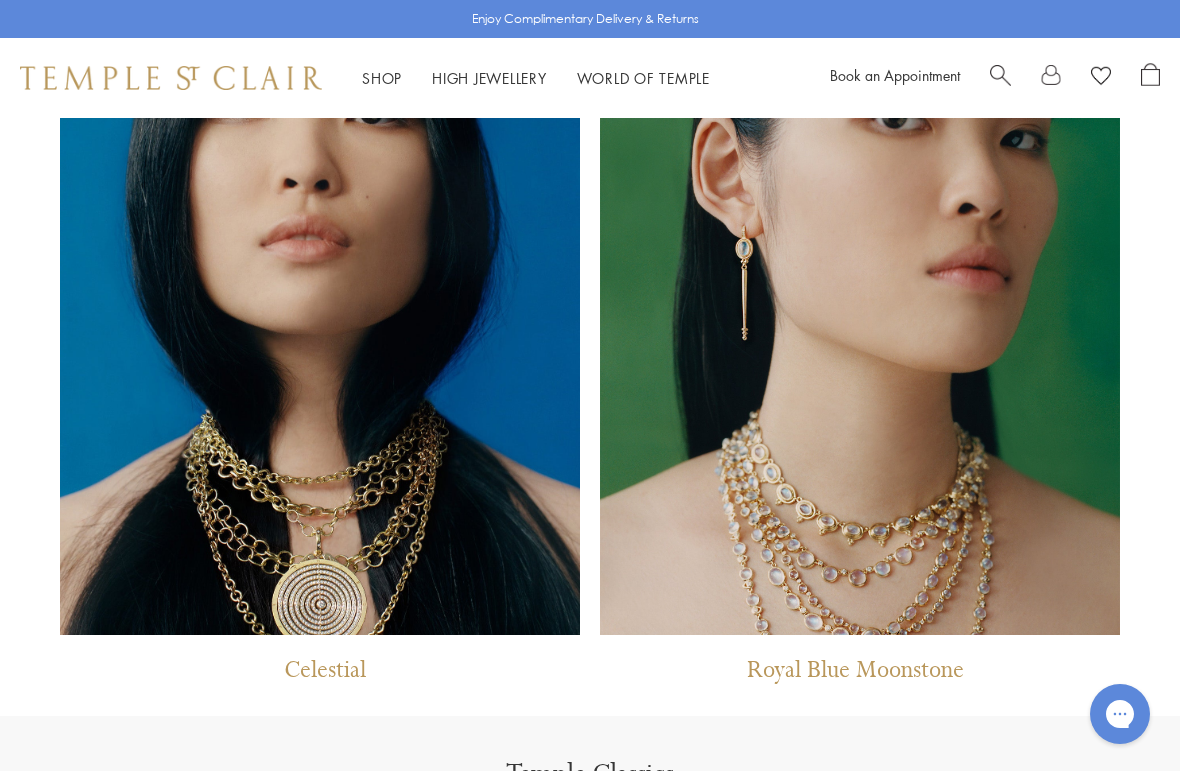 scroll, scrollTop: 1481, scrollLeft: 0, axis: vertical 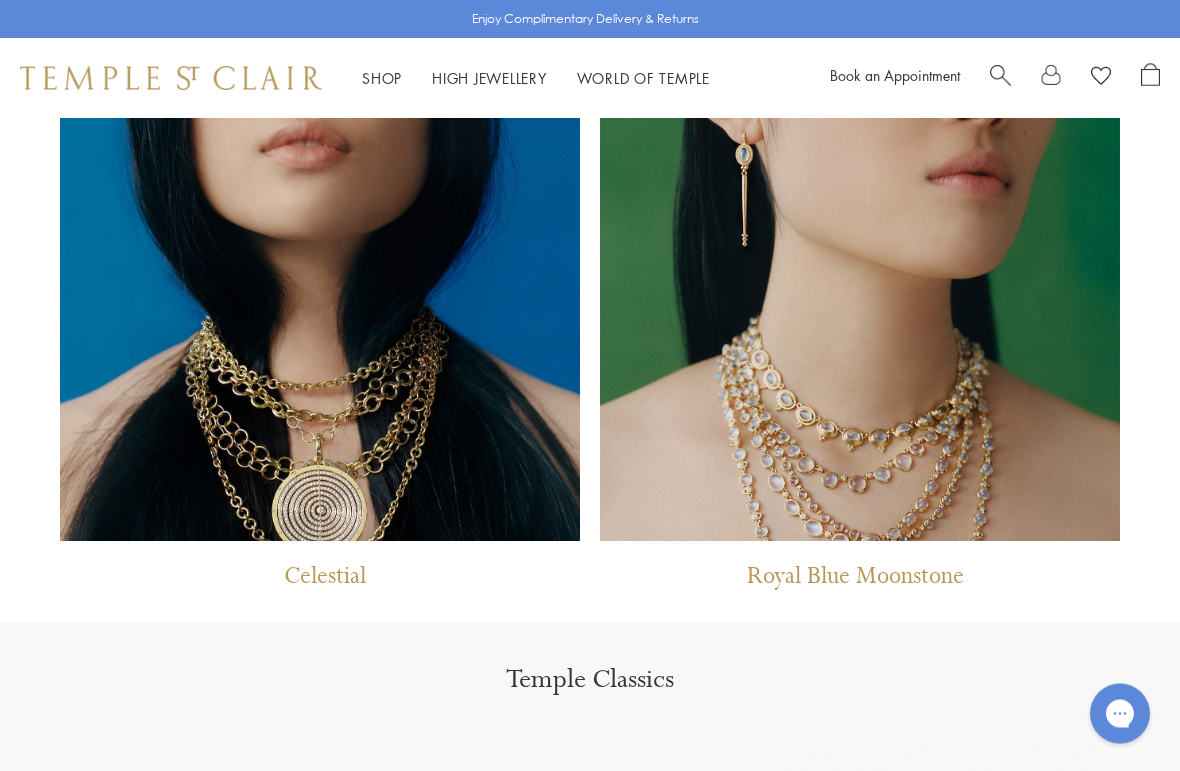 click on "Royal Blue Moonstone" at bounding box center (855, 582) 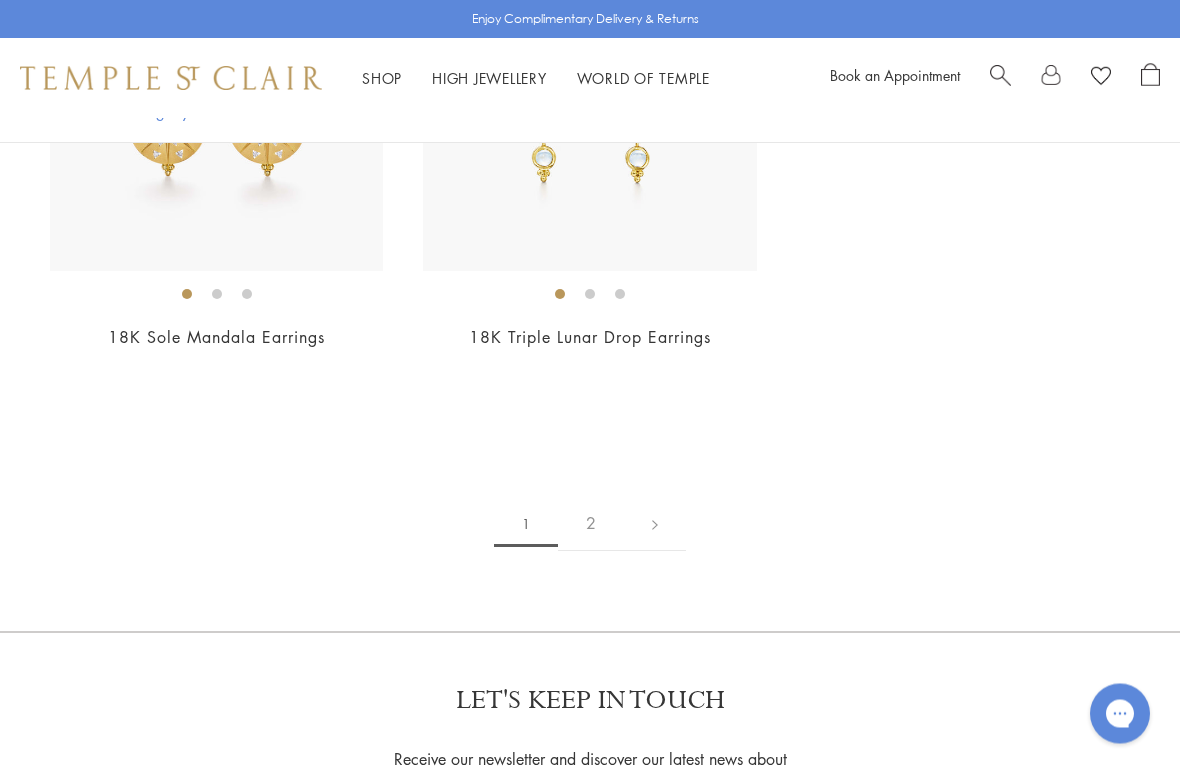 scroll, scrollTop: 9241, scrollLeft: 0, axis: vertical 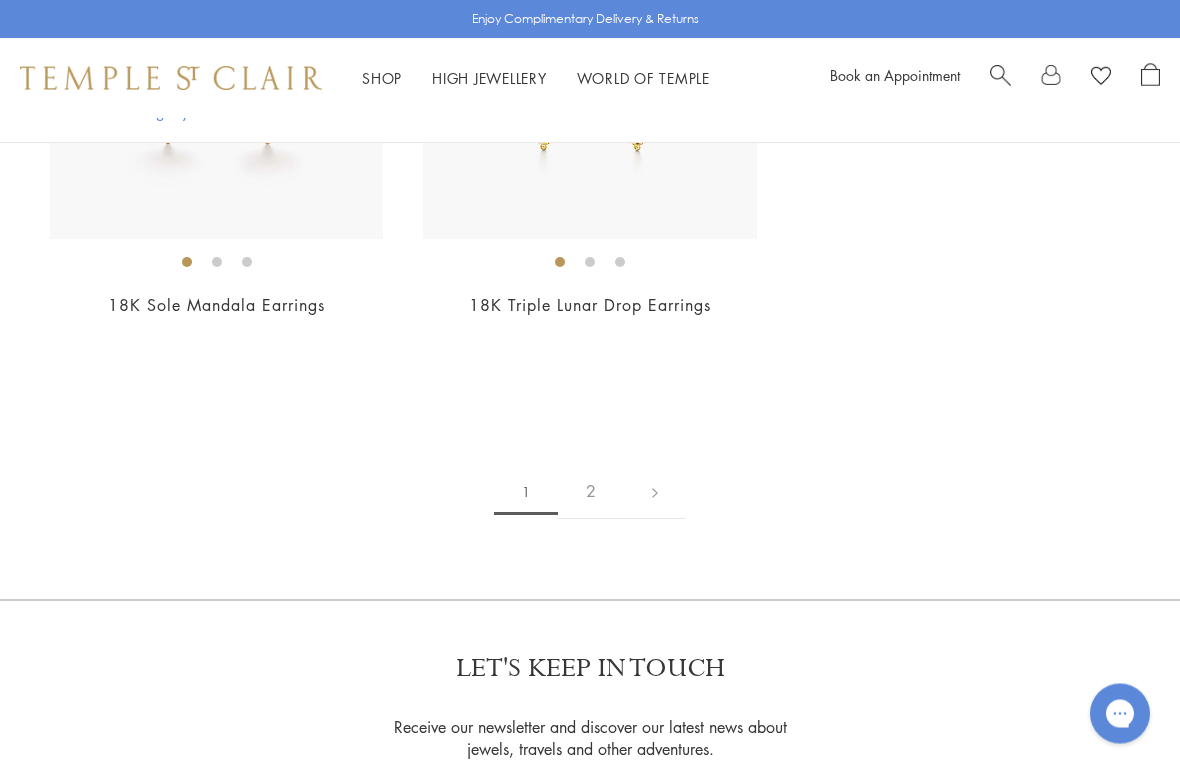 click on "2" at bounding box center [591, 492] 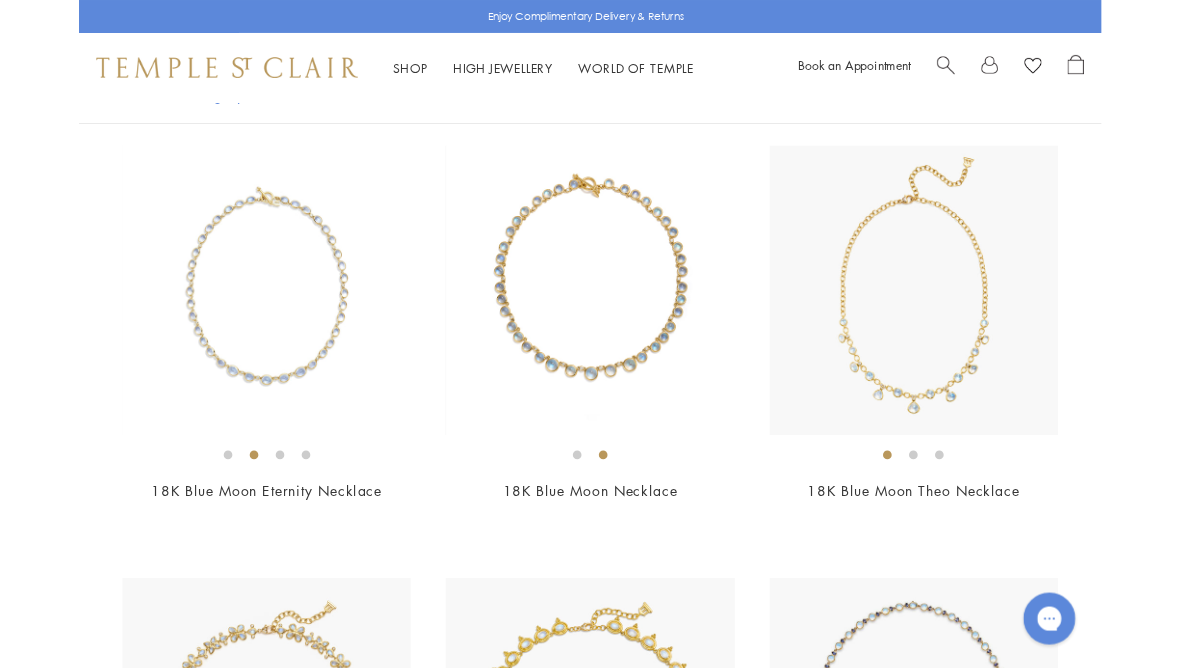 scroll, scrollTop: 1479, scrollLeft: 0, axis: vertical 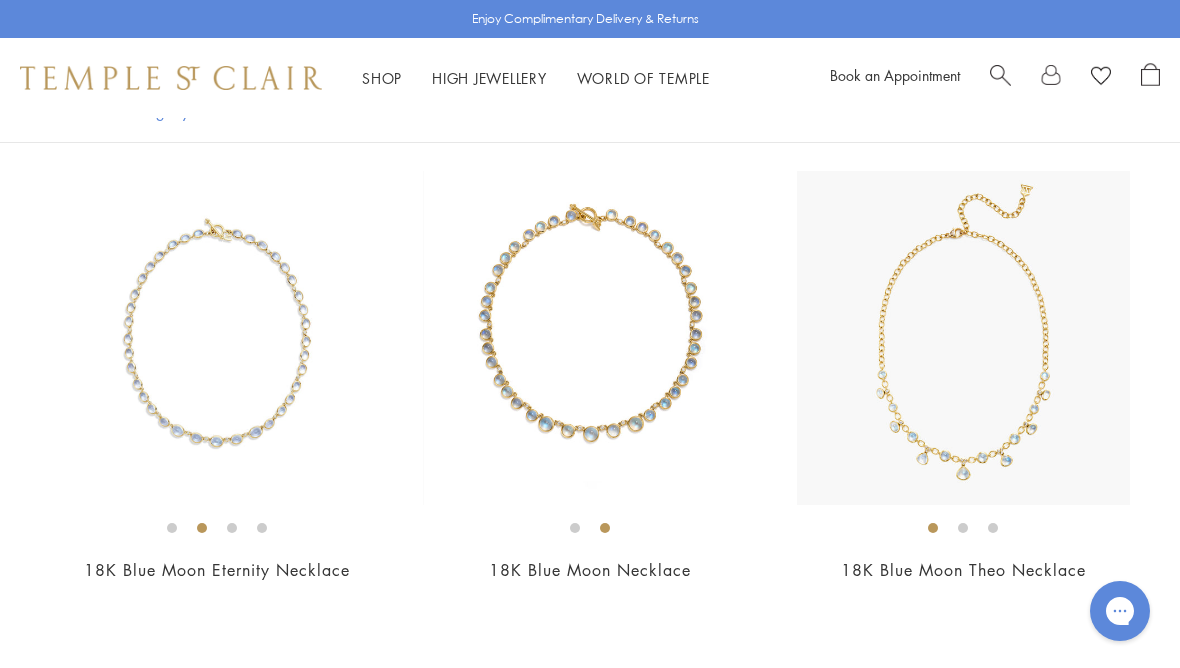 click at bounding box center (216, 337) 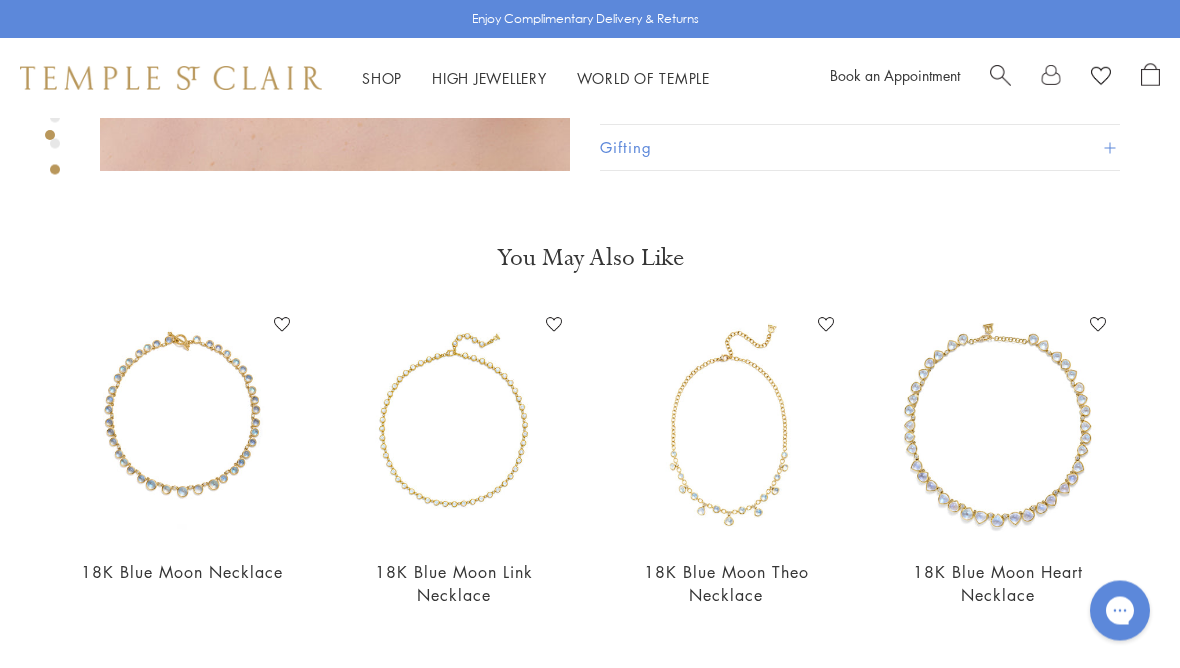 scroll, scrollTop: 1377, scrollLeft: 0, axis: vertical 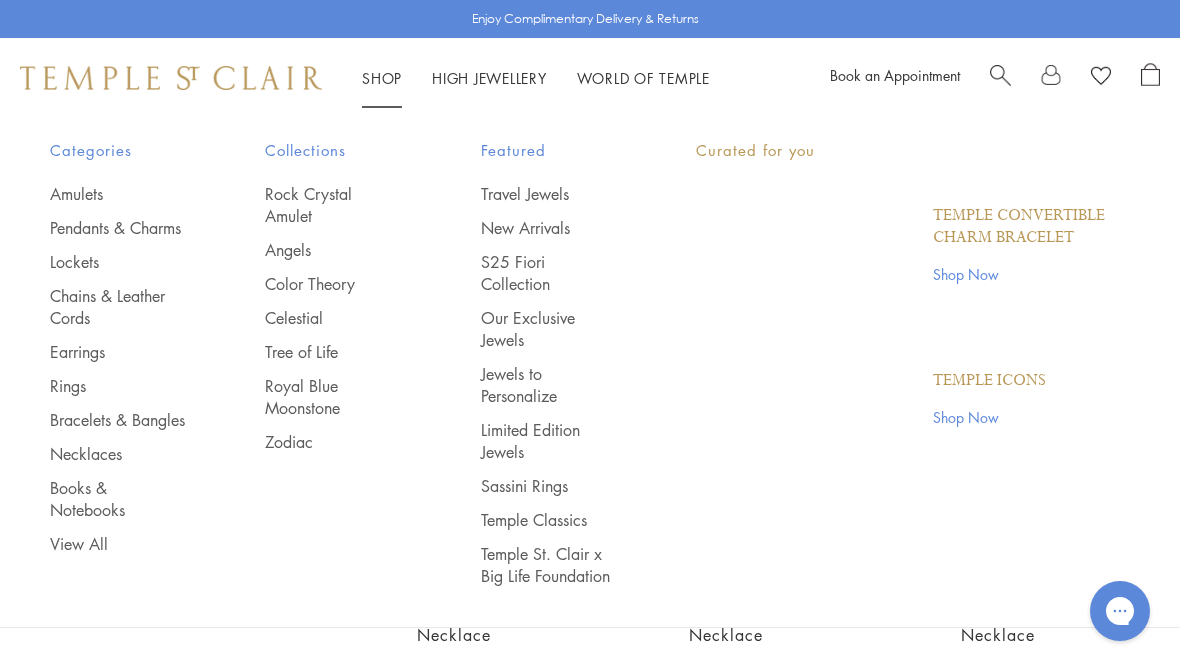 click on "Shop Shop" at bounding box center [382, 78] 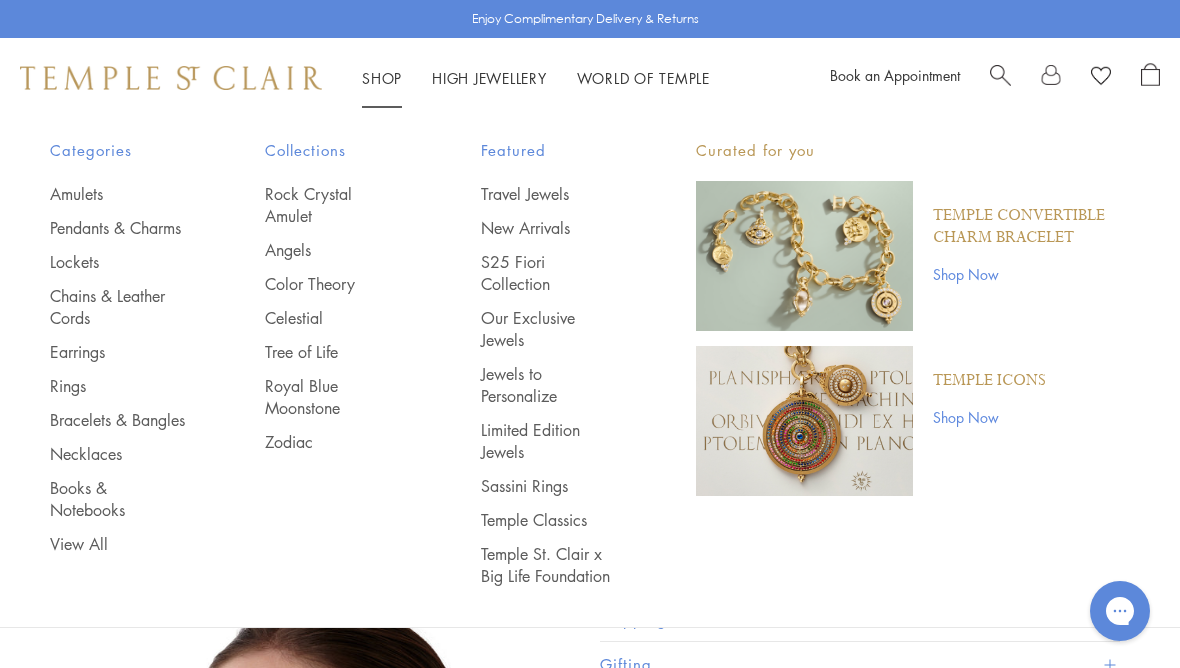 click on "Celestial" at bounding box center (332, 318) 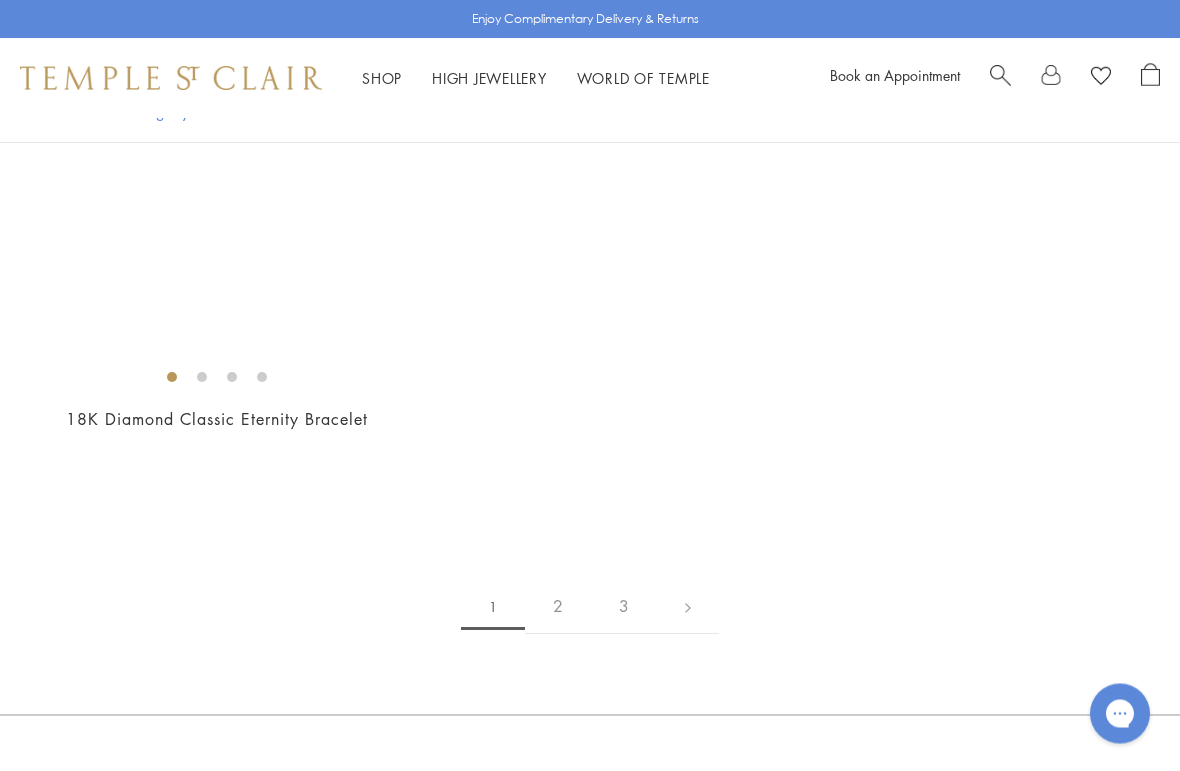 scroll, scrollTop: 9185, scrollLeft: 0, axis: vertical 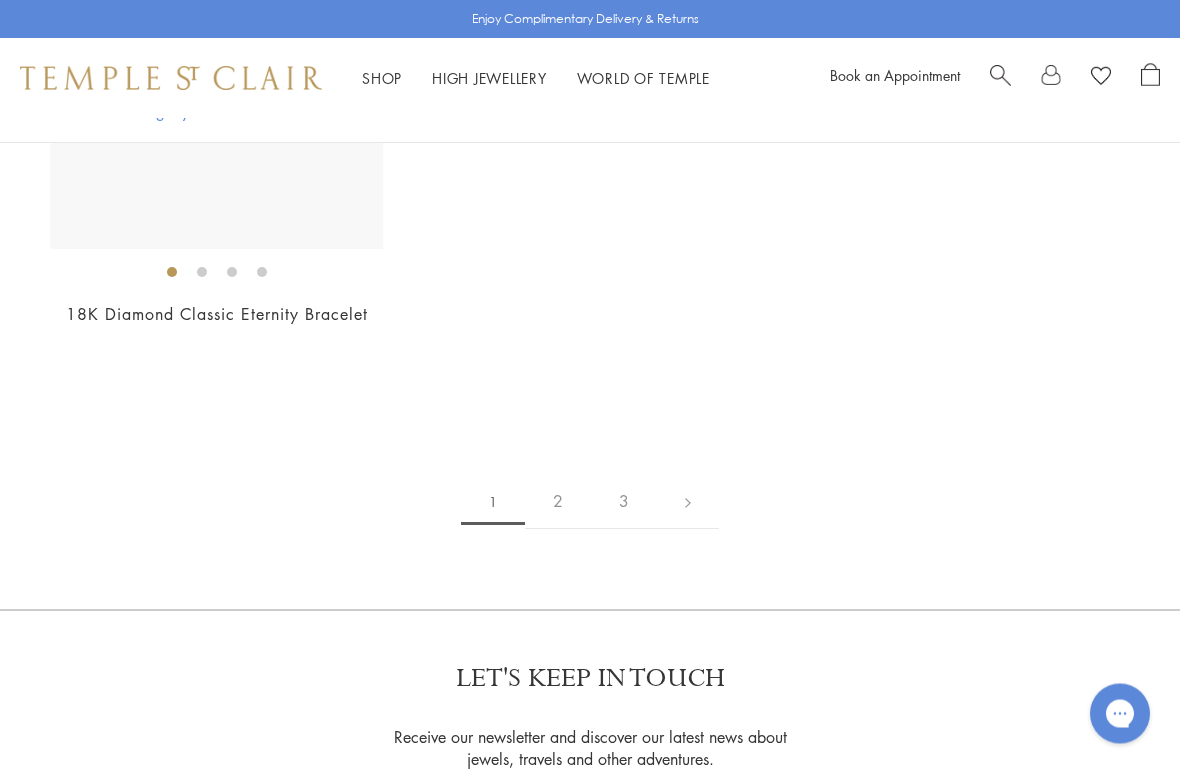 click on "2" at bounding box center (558, 502) 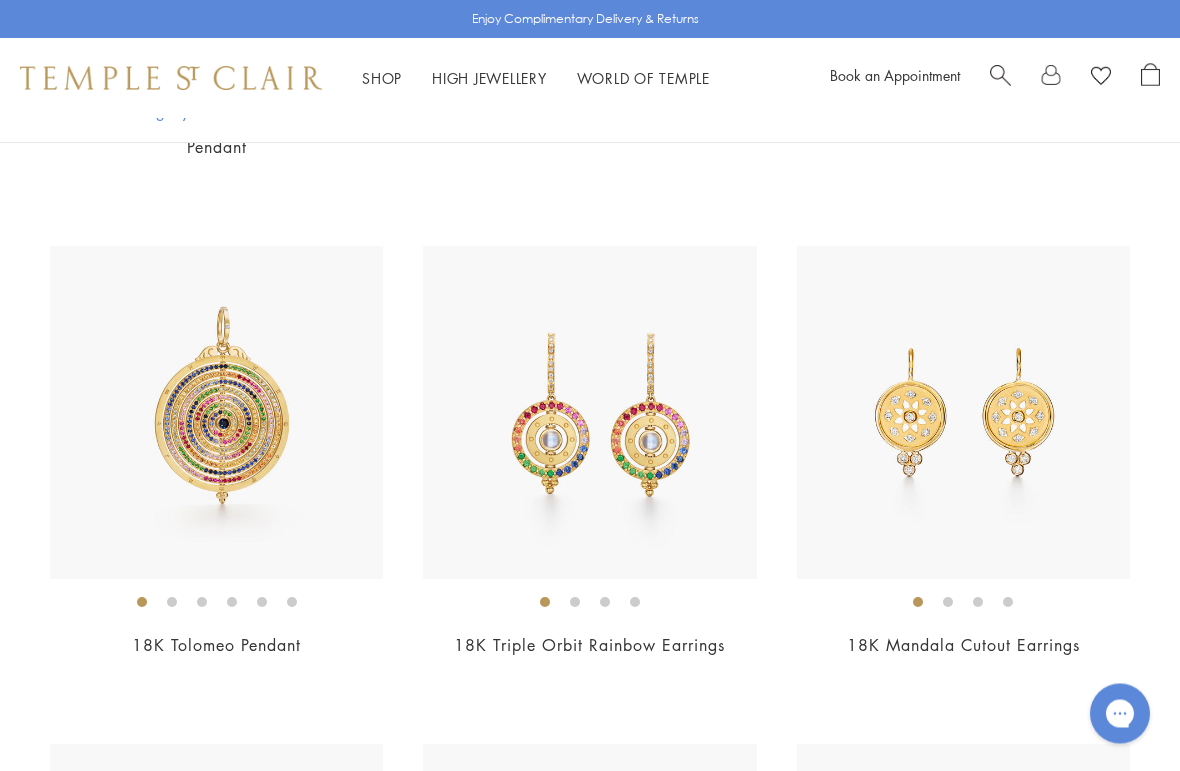 scroll, scrollTop: 979, scrollLeft: 0, axis: vertical 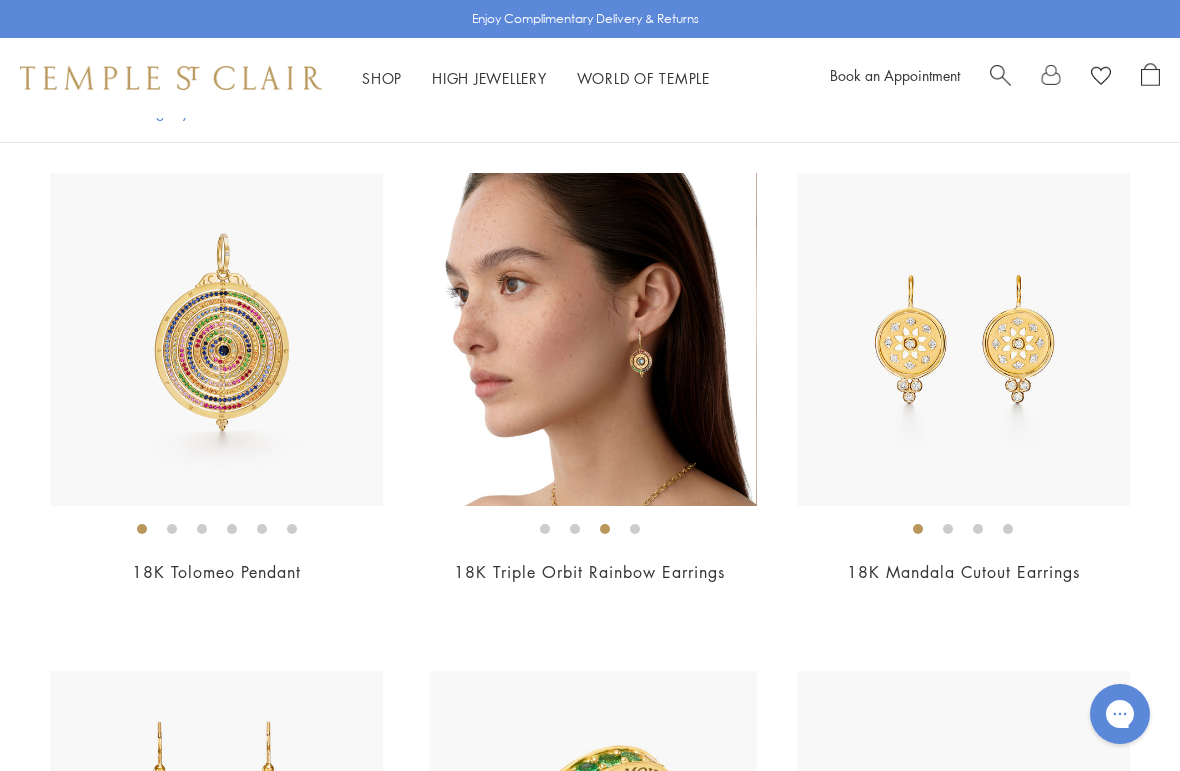 click at bounding box center (589, 528) 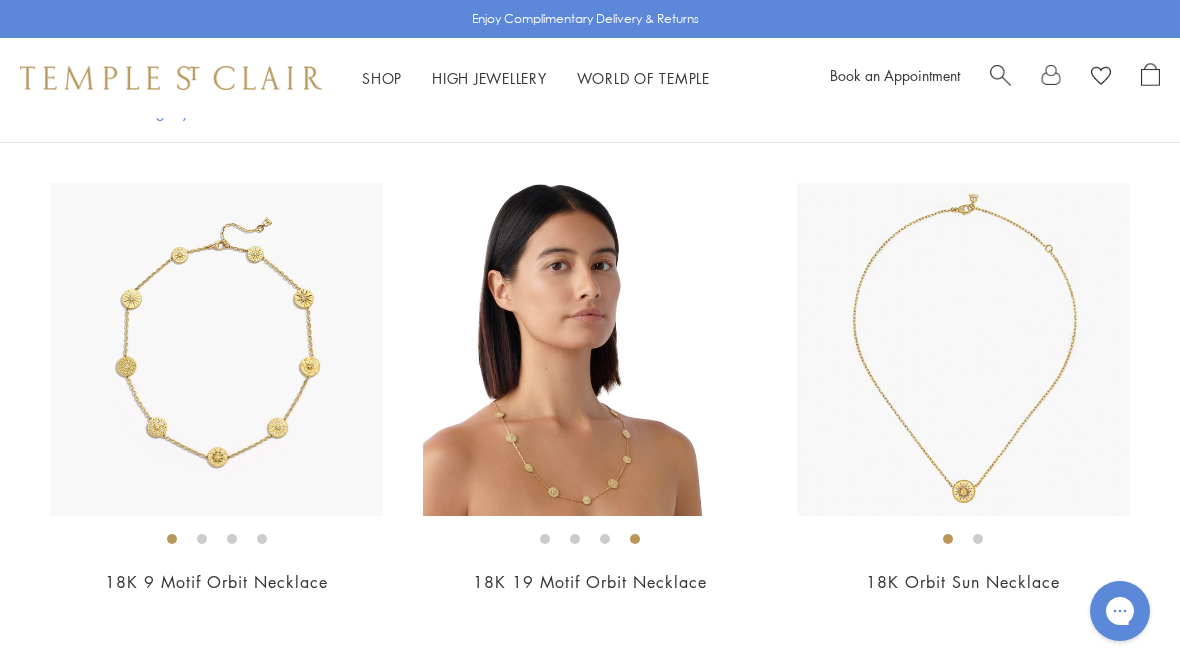scroll, scrollTop: 7911, scrollLeft: 0, axis: vertical 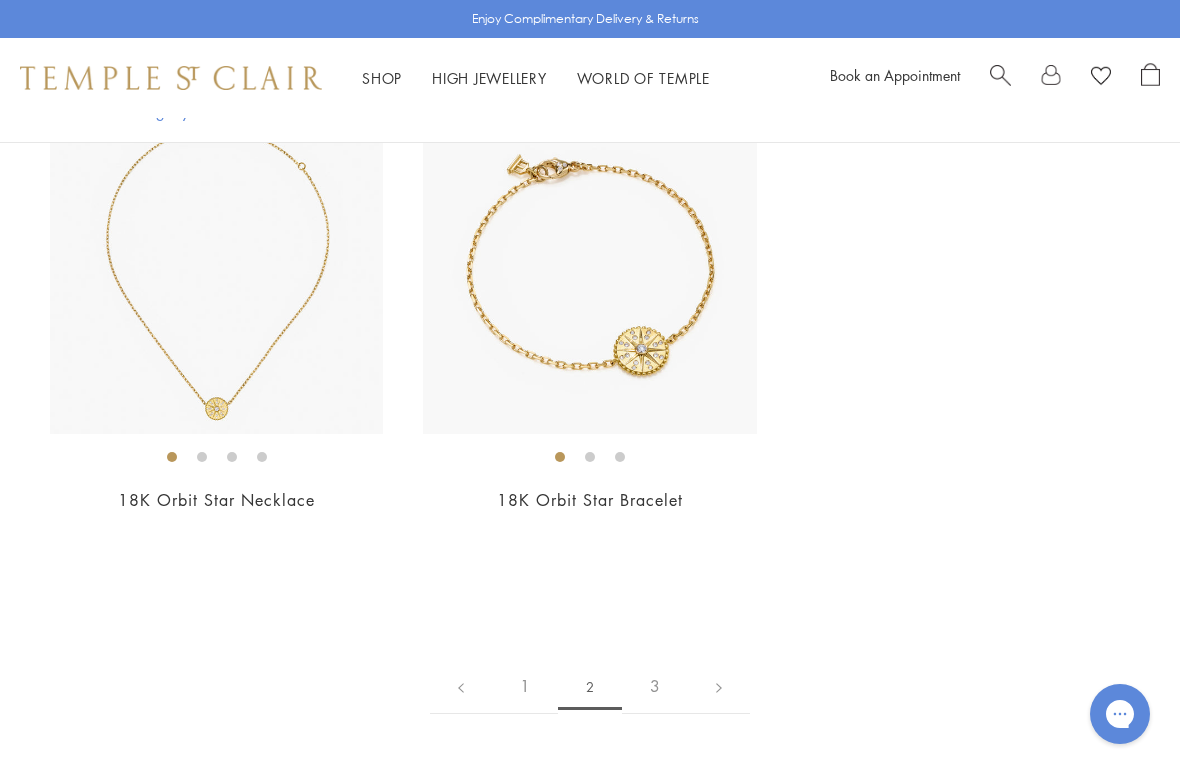 click on "3" at bounding box center [655, 686] 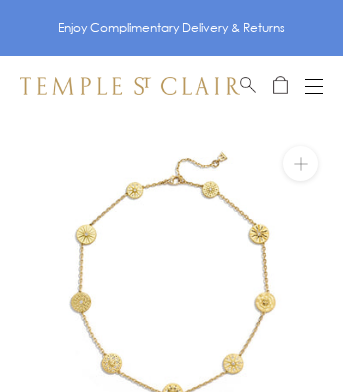 scroll, scrollTop: 0, scrollLeft: 0, axis: both 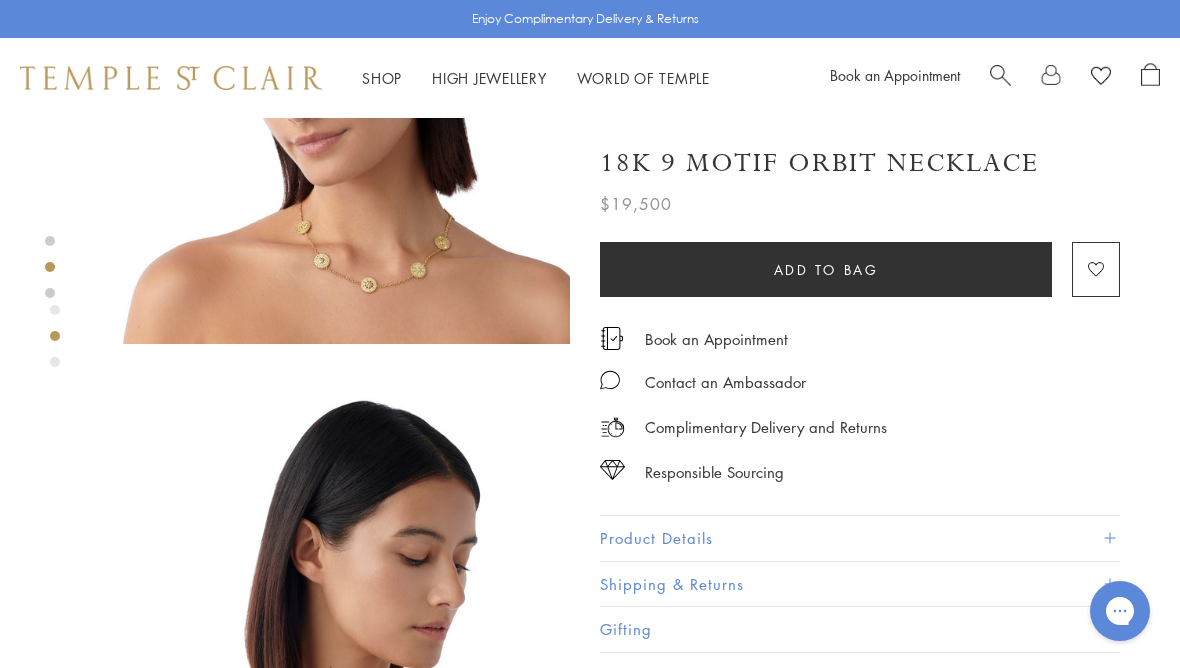 click at bounding box center [335, 109] 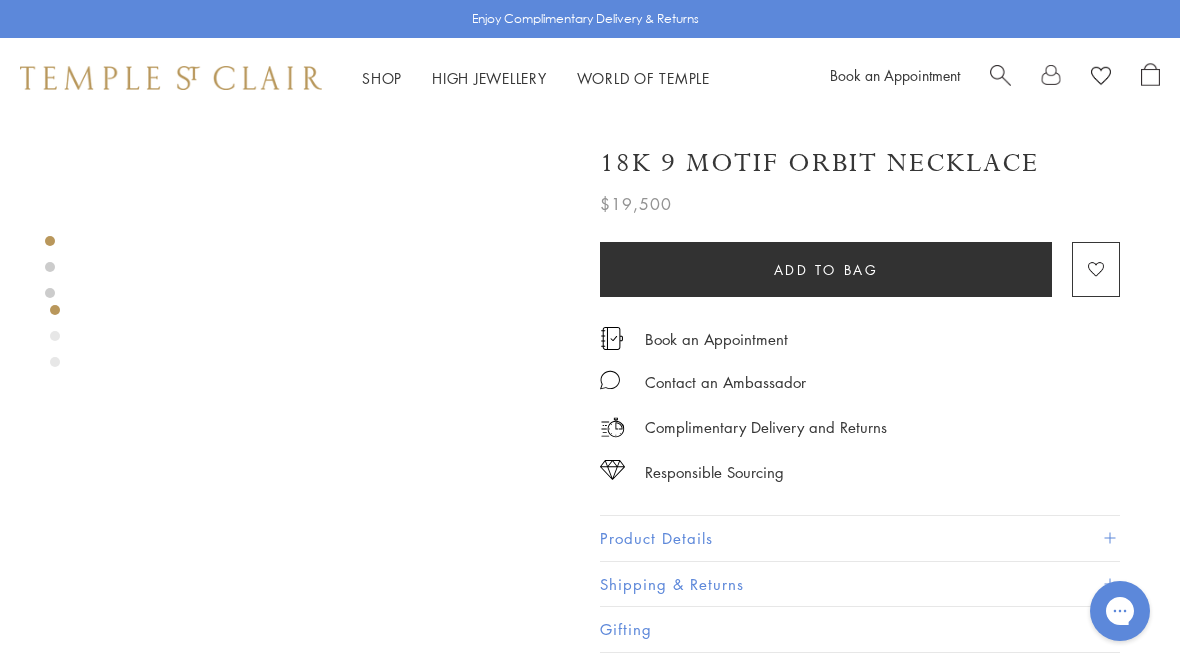 scroll, scrollTop: 0, scrollLeft: 0, axis: both 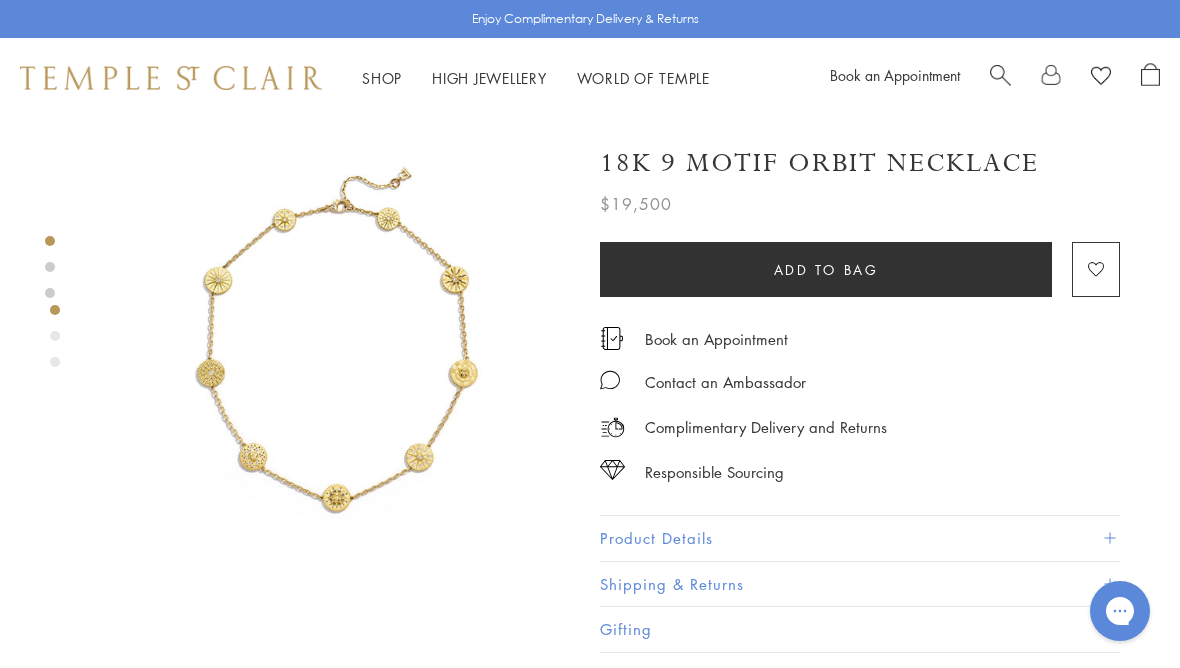 click at bounding box center (335, 353) 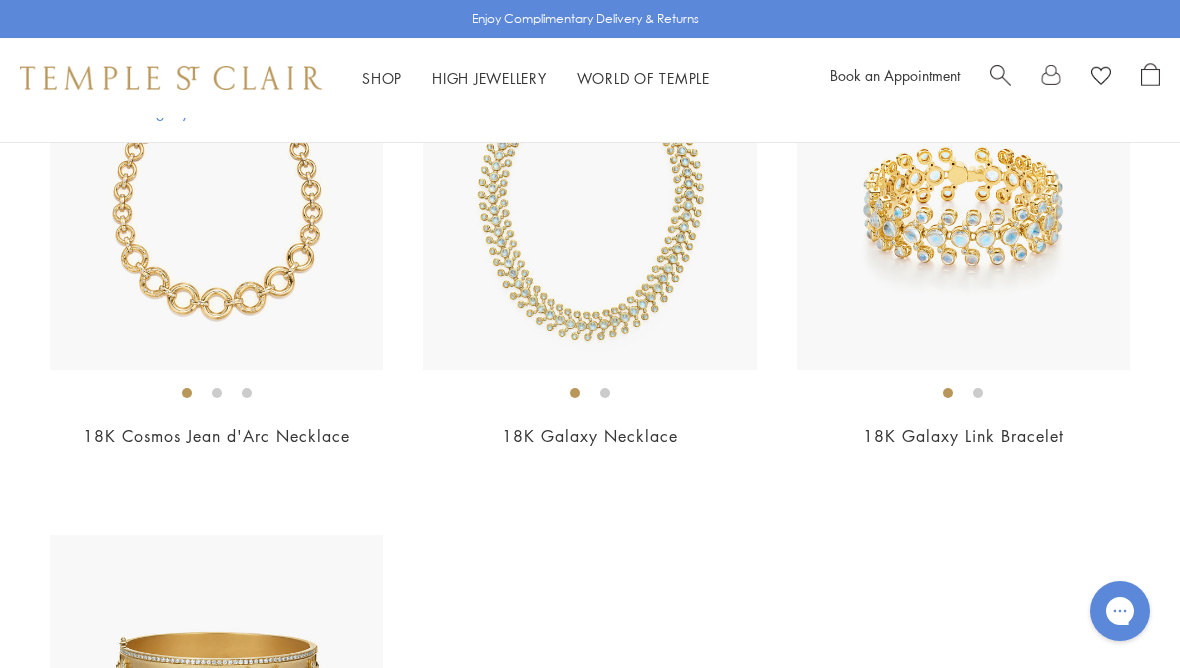 scroll, scrollTop: 574, scrollLeft: 0, axis: vertical 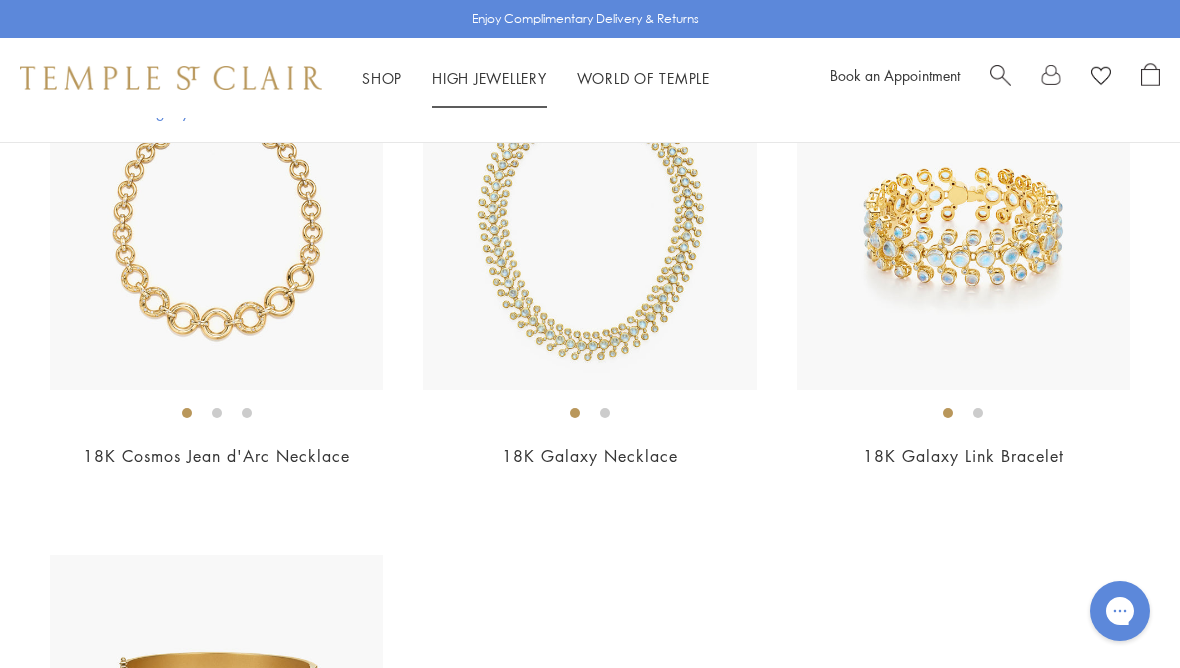 click on "High Jewellery High Jewellery" at bounding box center [489, 78] 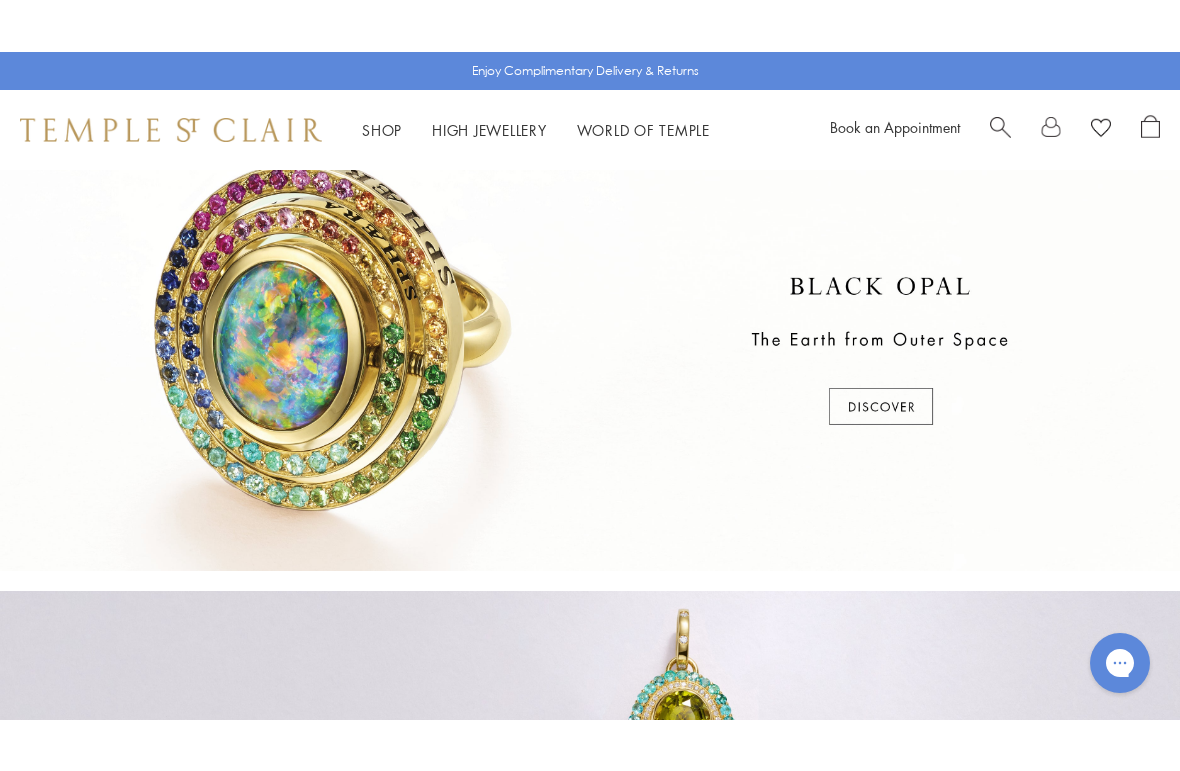 scroll, scrollTop: 496, scrollLeft: 0, axis: vertical 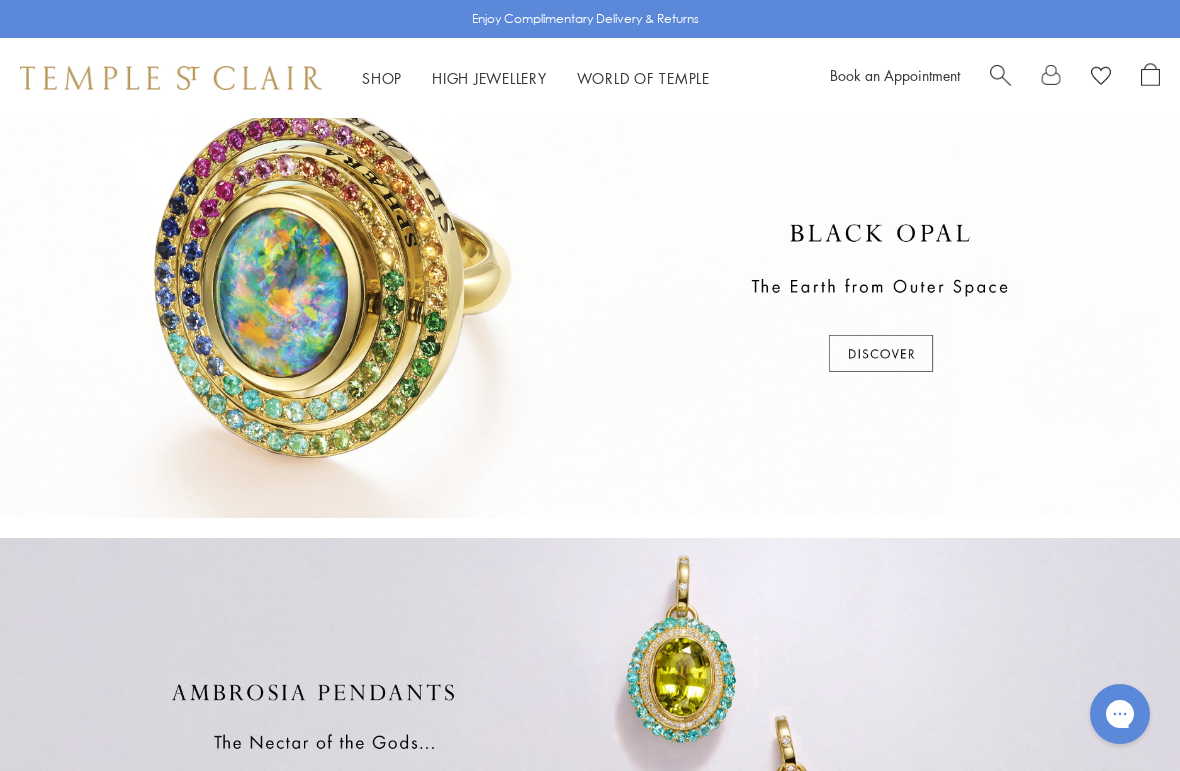 click at bounding box center (590, 299) 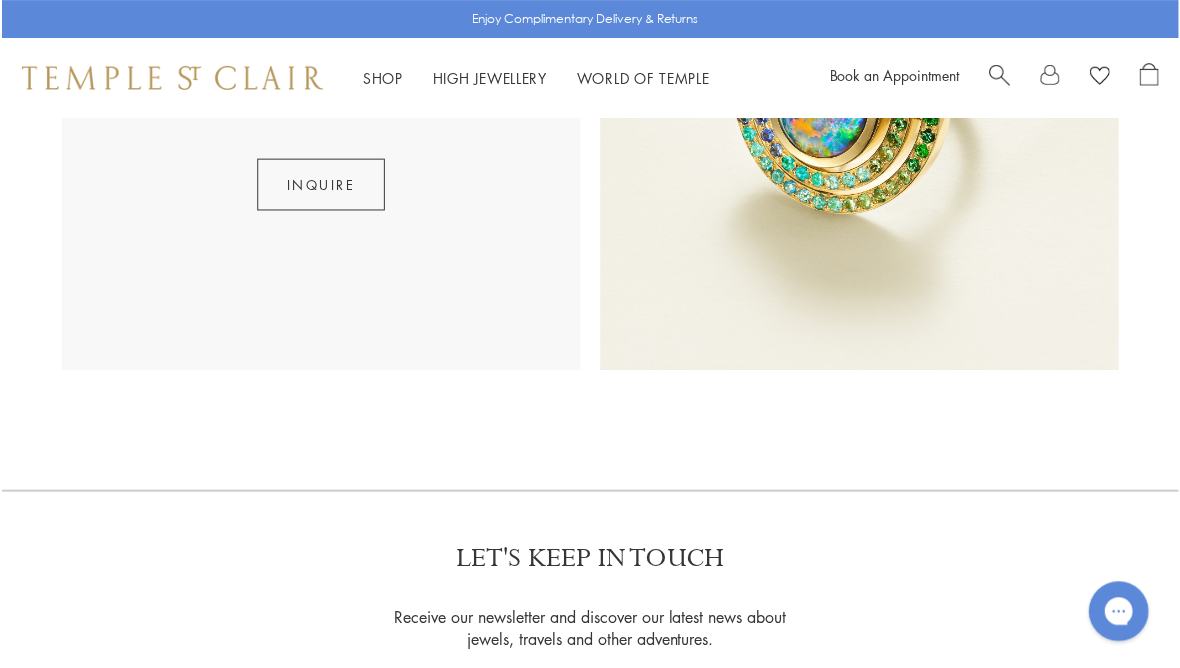 scroll, scrollTop: 1306, scrollLeft: 0, axis: vertical 